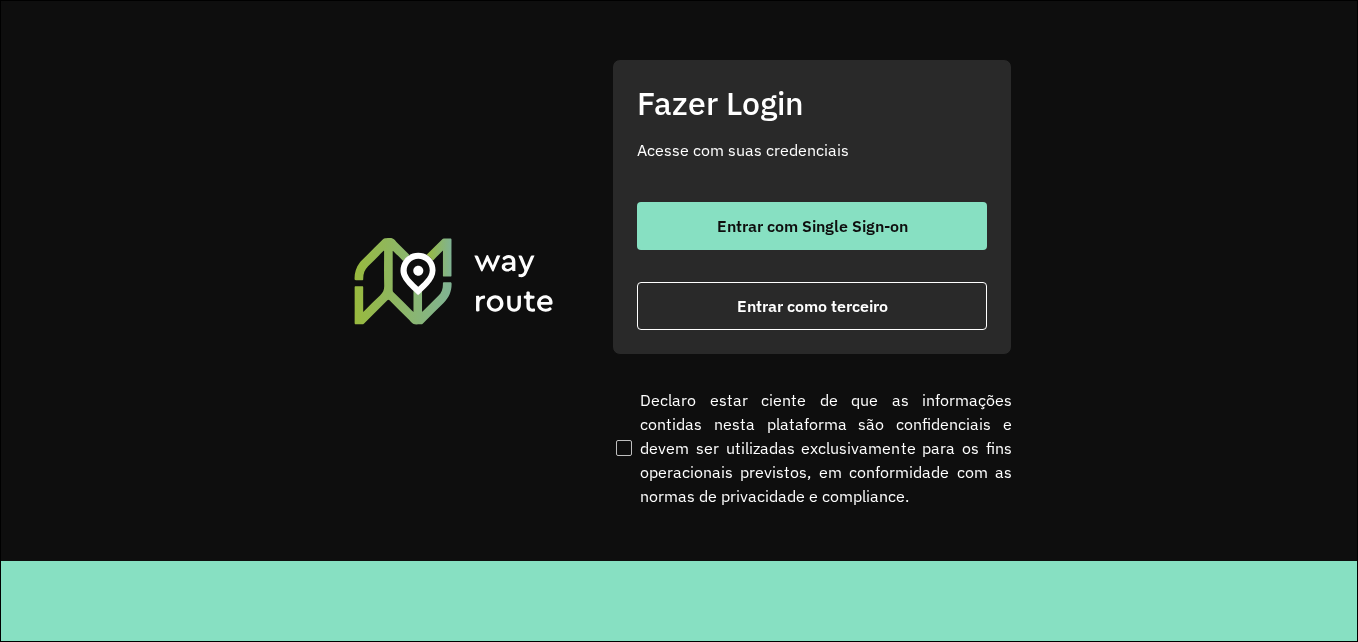 scroll, scrollTop: 0, scrollLeft: 0, axis: both 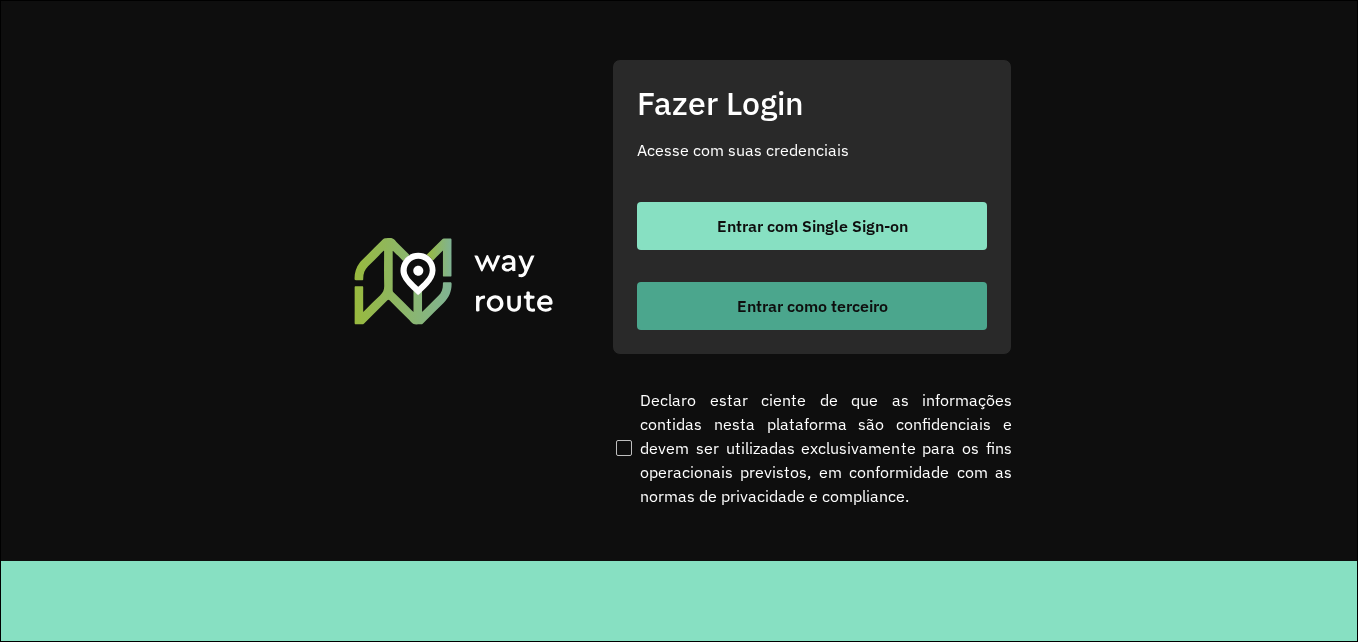 click on "Entrar como terceiro" at bounding box center (812, 306) 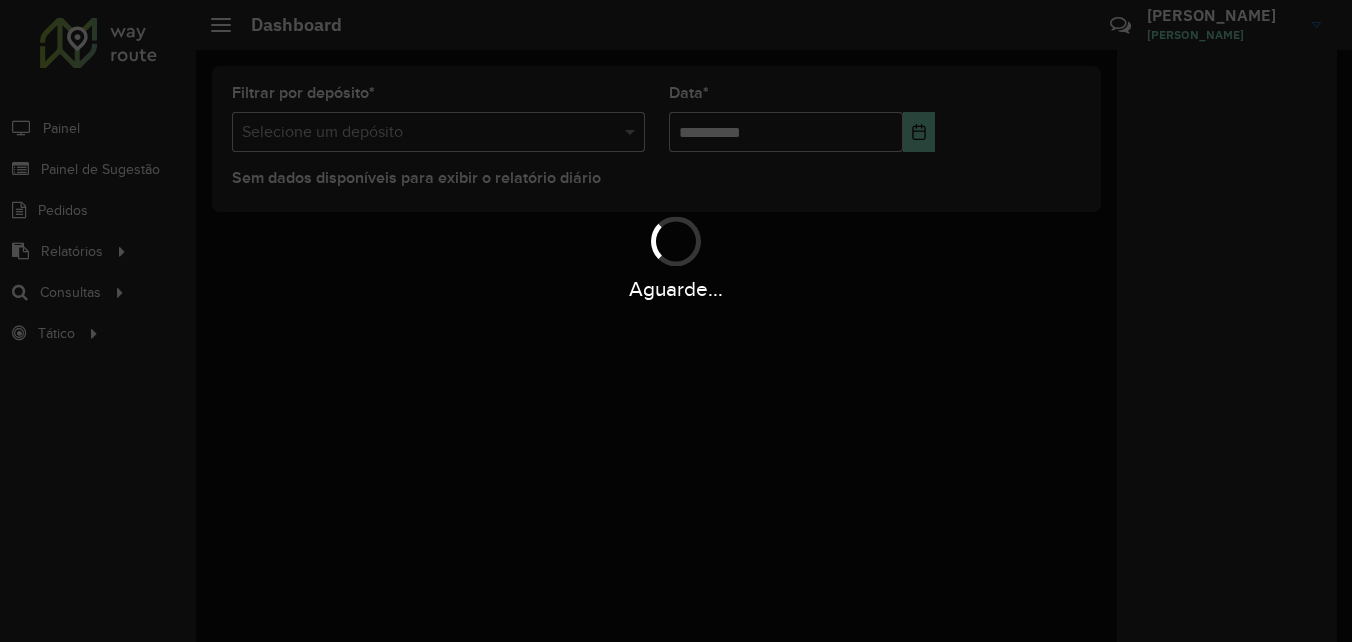 scroll, scrollTop: 0, scrollLeft: 0, axis: both 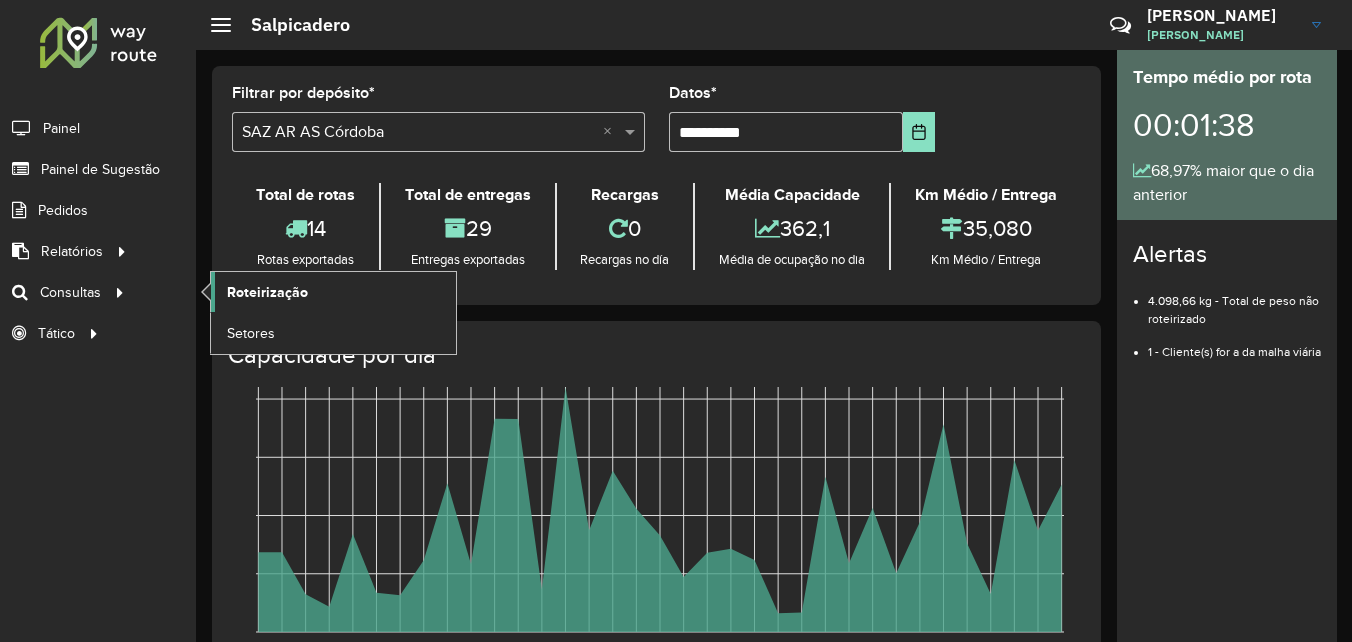 click on "Roteirização" 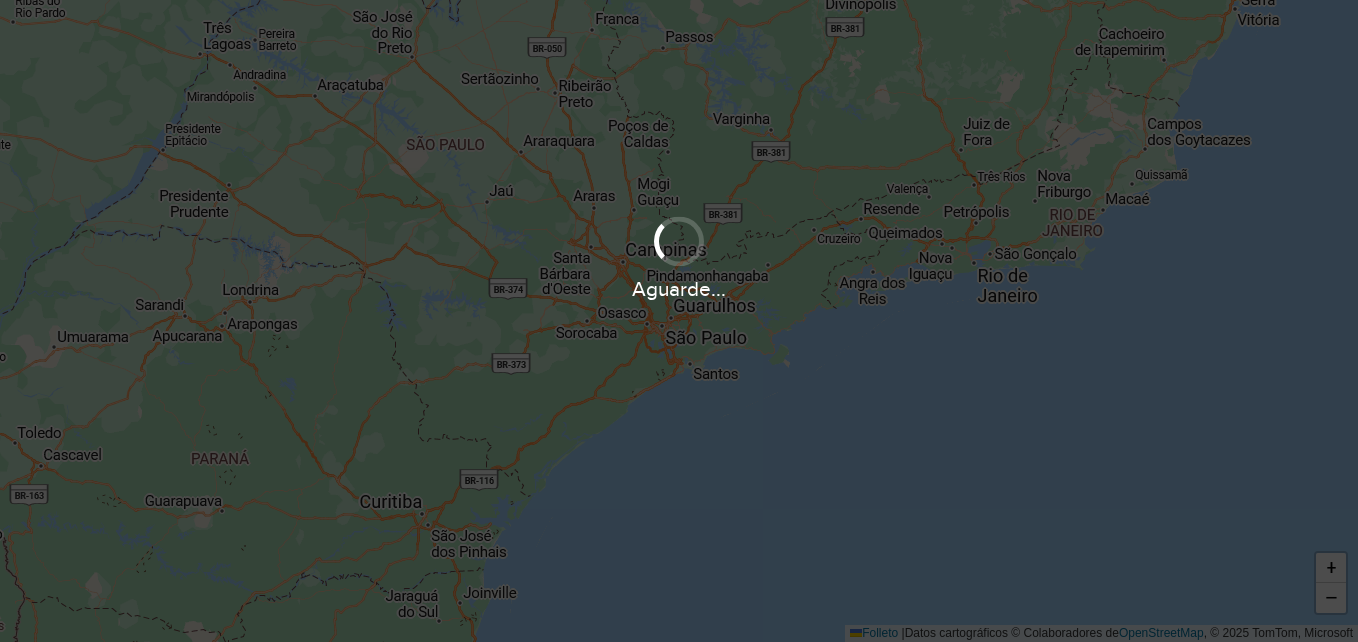 scroll, scrollTop: 0, scrollLeft: 0, axis: both 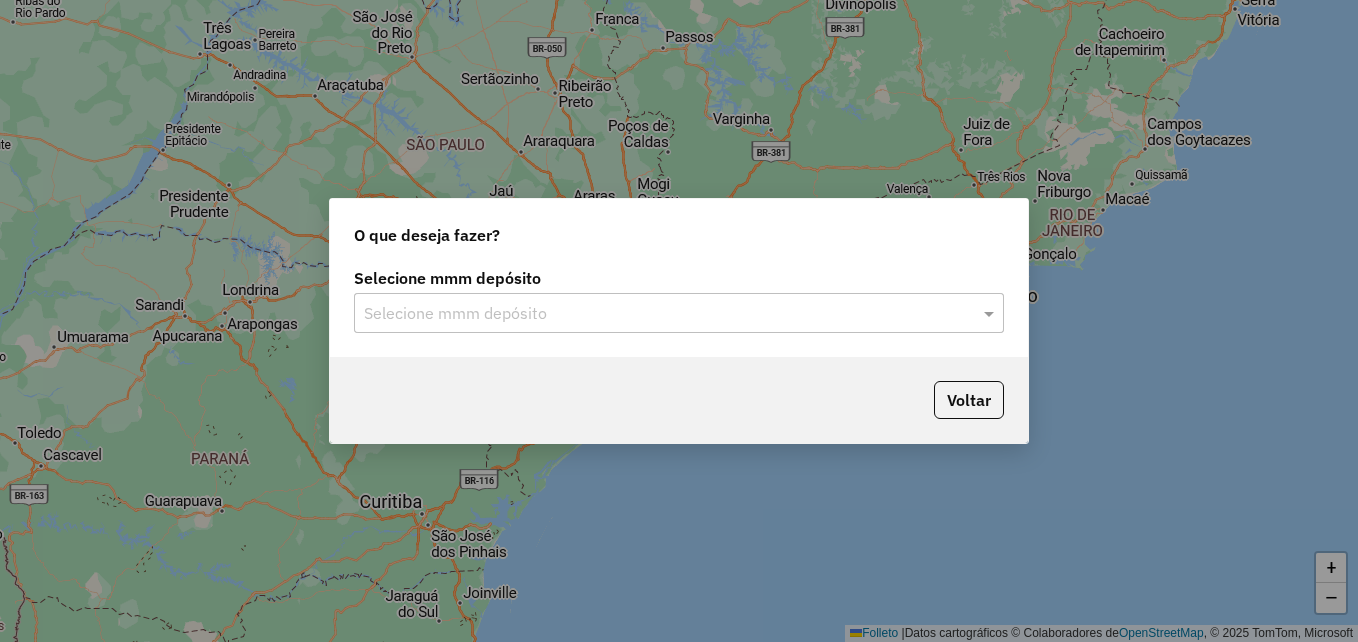 click 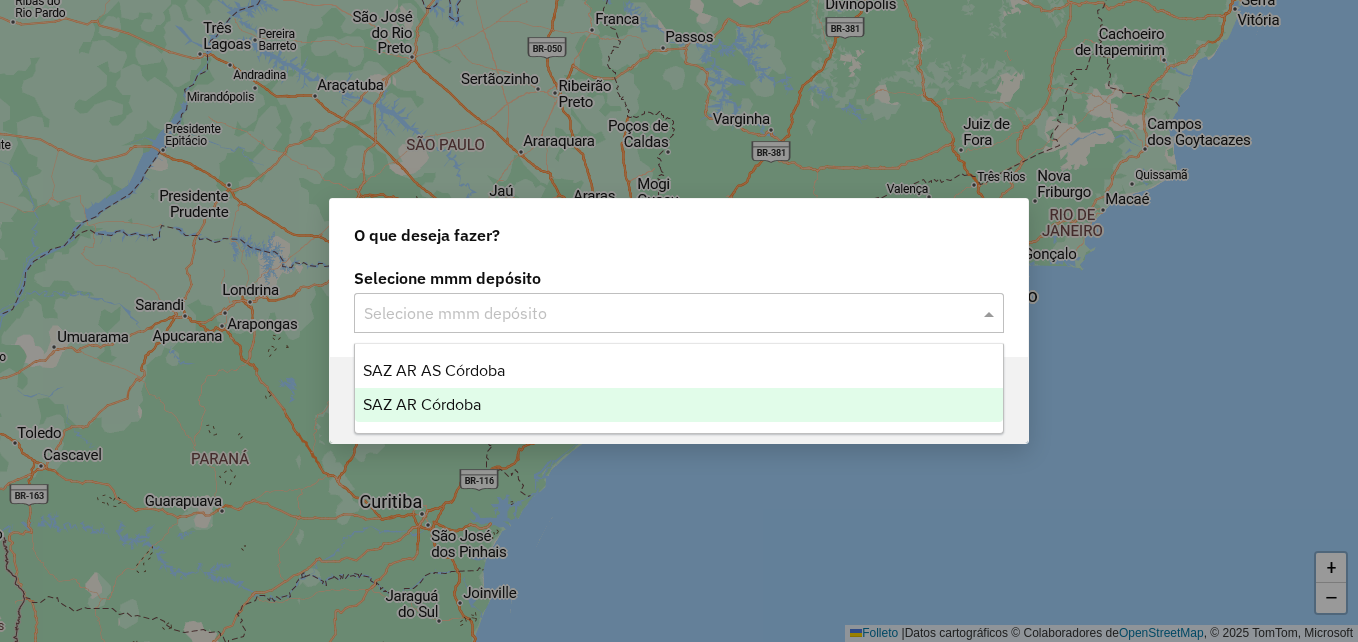 click on "SAZ AR Córdoba" at bounding box center (422, 404) 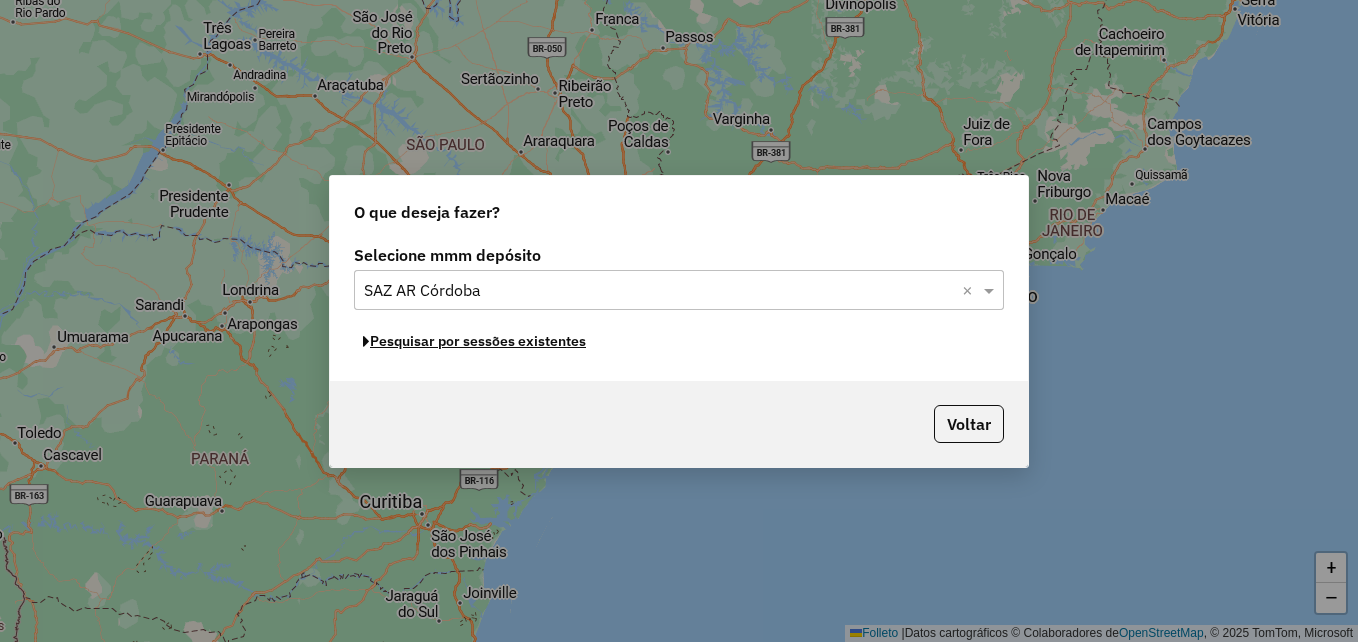 click on "Pesquisar por sessões existentes" 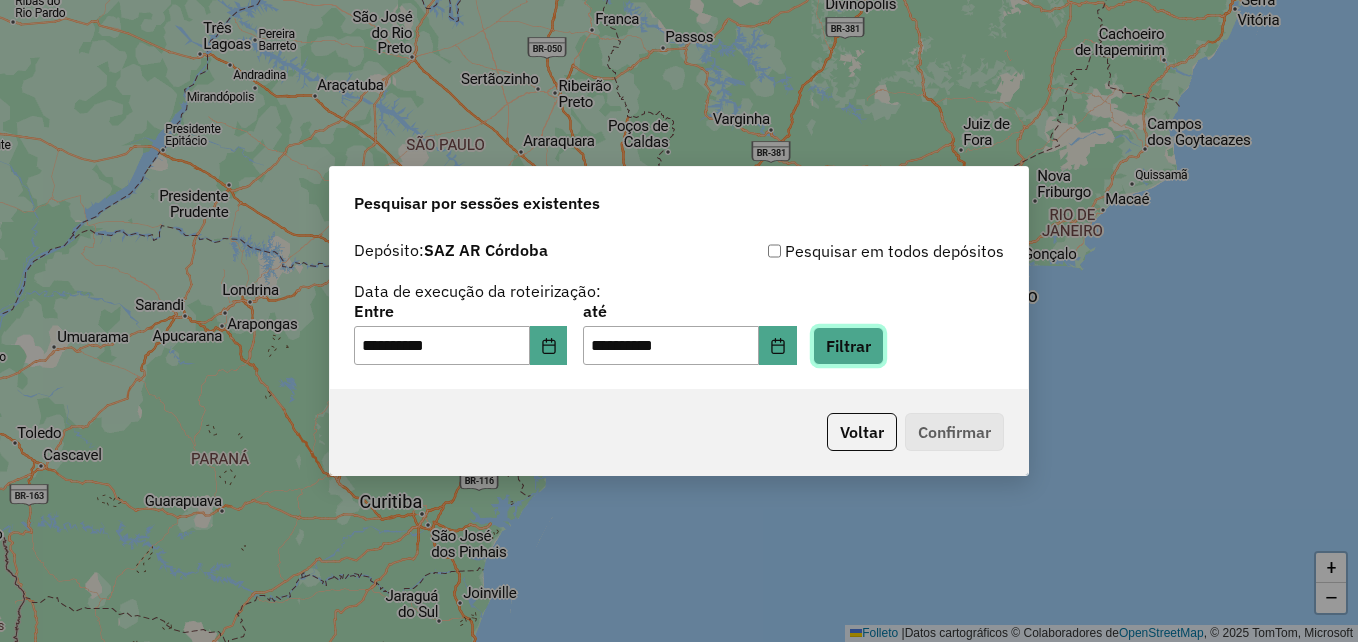 drag, startPoint x: 865, startPoint y: 340, endPoint x: 850, endPoint y: 340, distance: 15 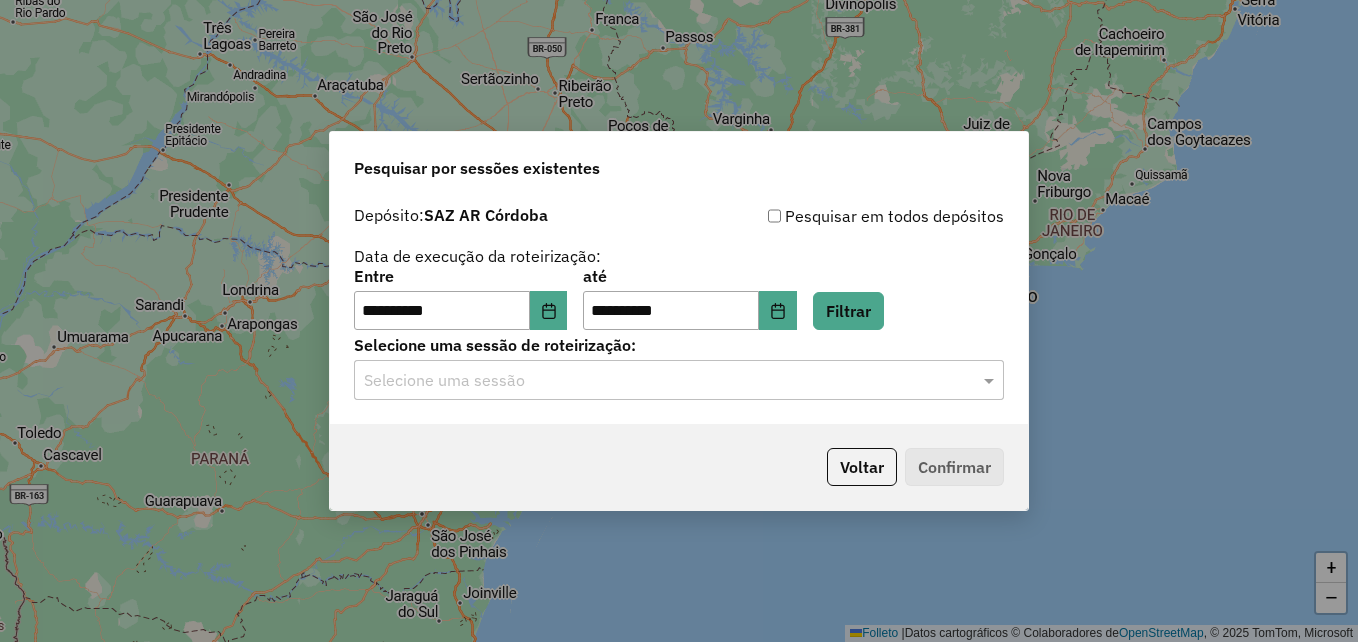 click 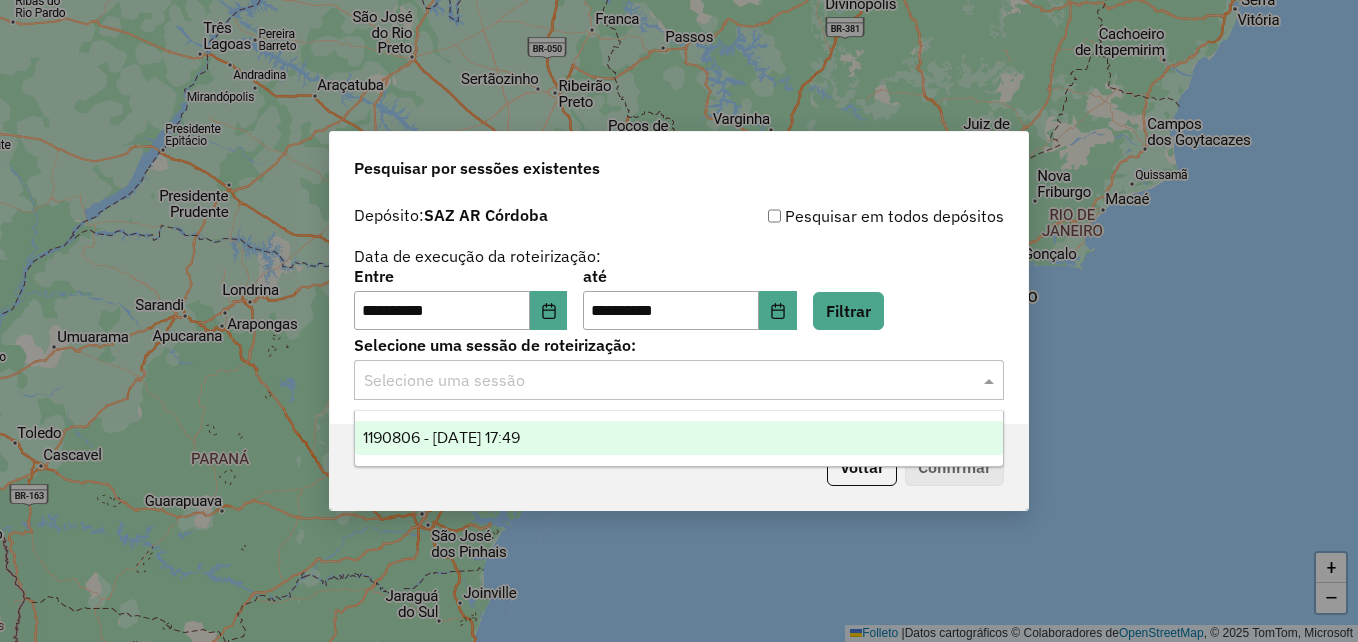click on "1190806 - [DATE] 17:49" at bounding box center [679, 438] 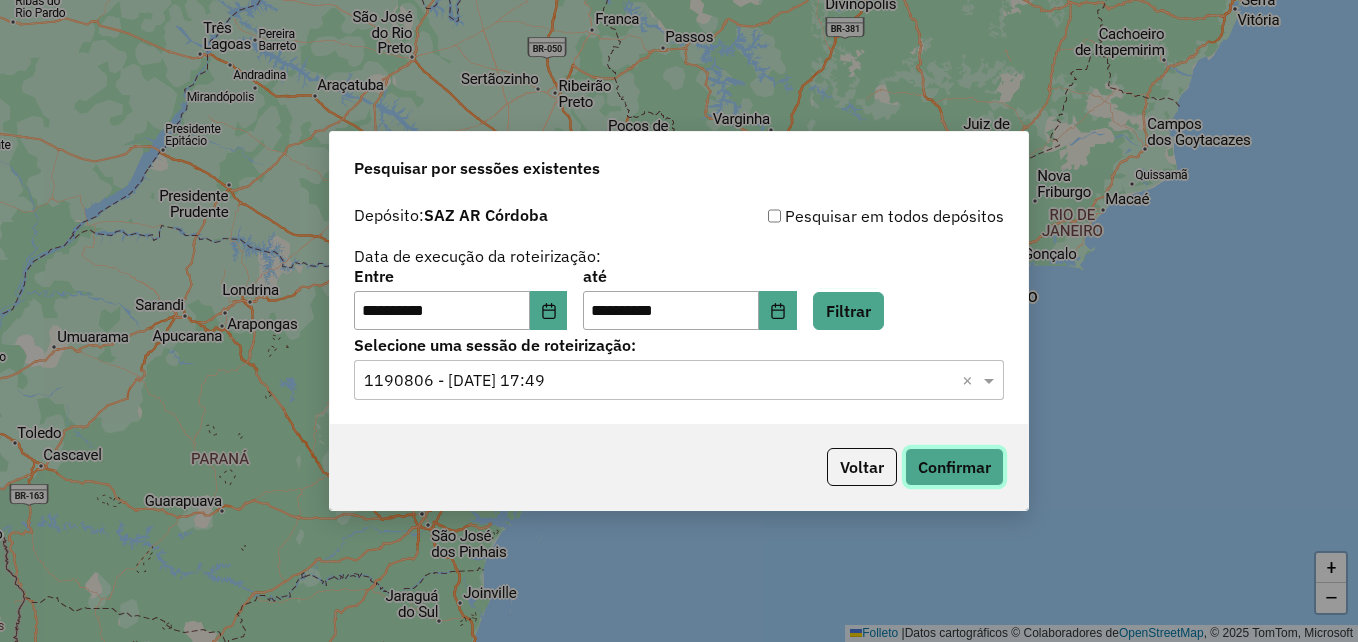 click on "Confirmar" 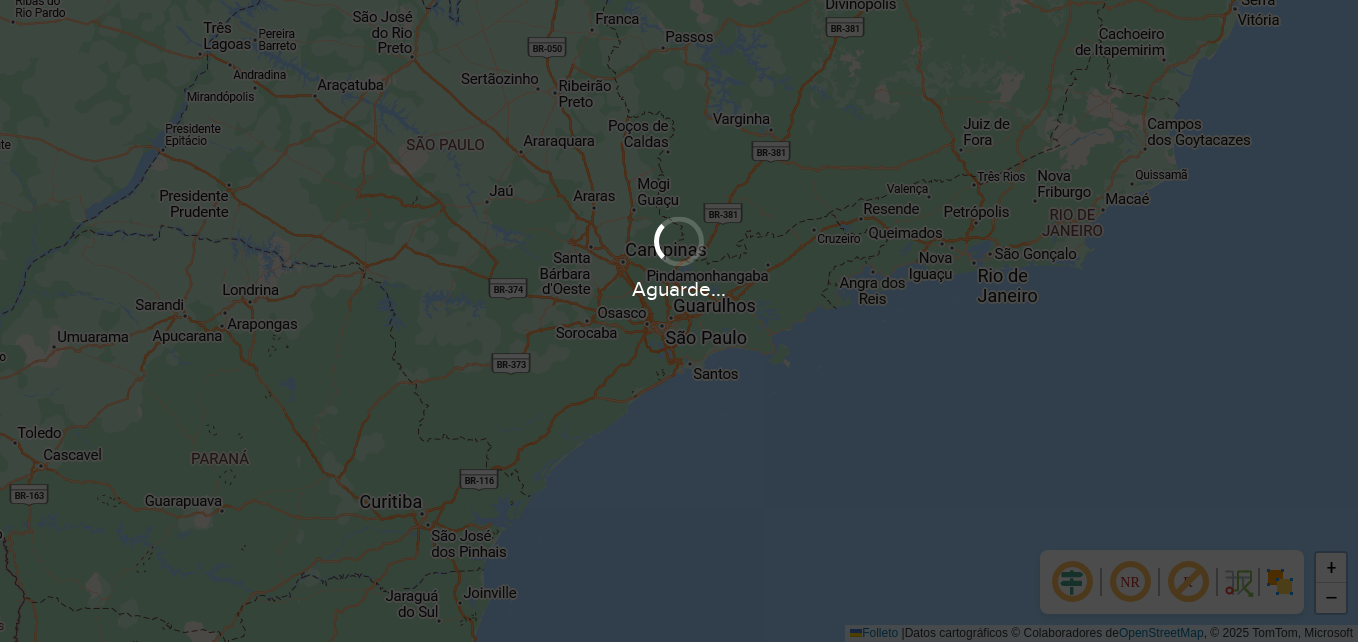 scroll, scrollTop: 0, scrollLeft: 0, axis: both 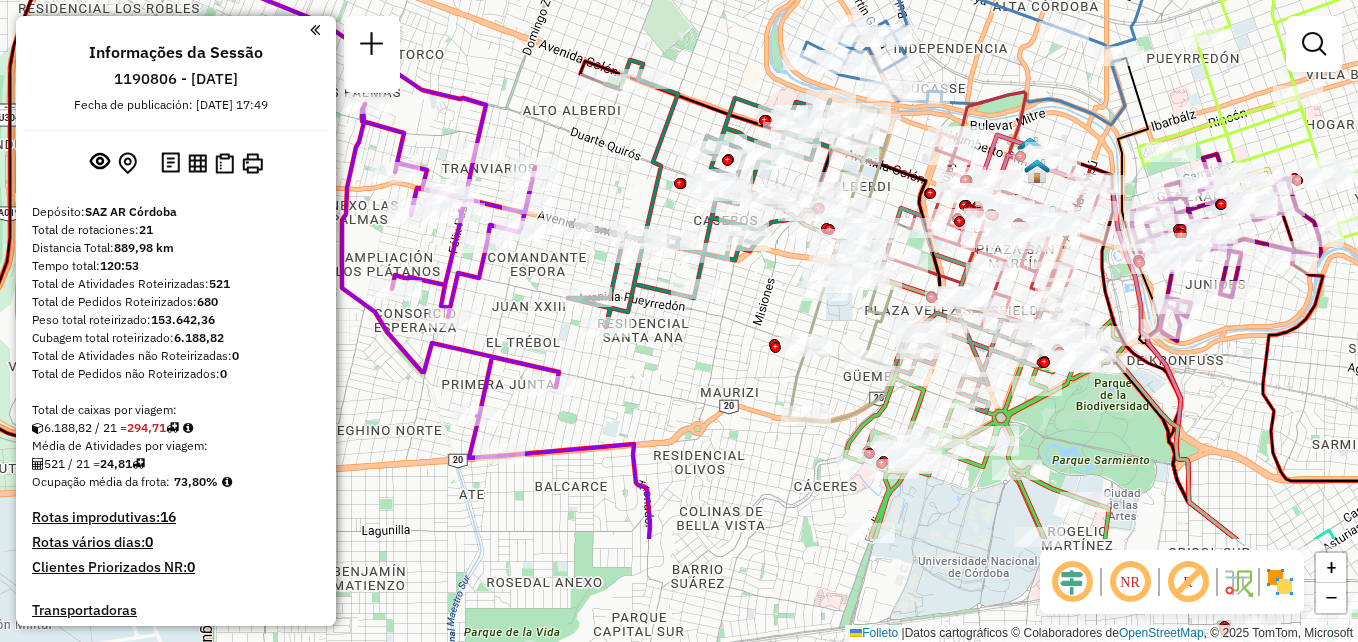 drag, startPoint x: 666, startPoint y: 482, endPoint x: 746, endPoint y: 315, distance: 185.1729 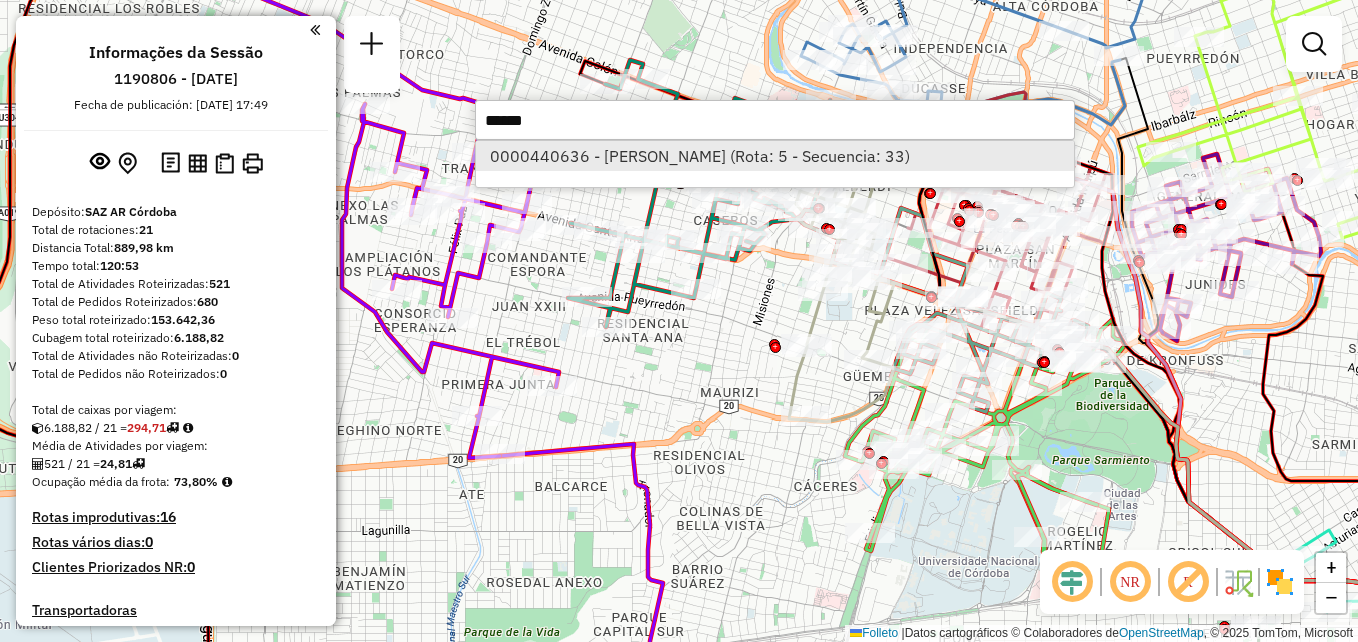 type on "******" 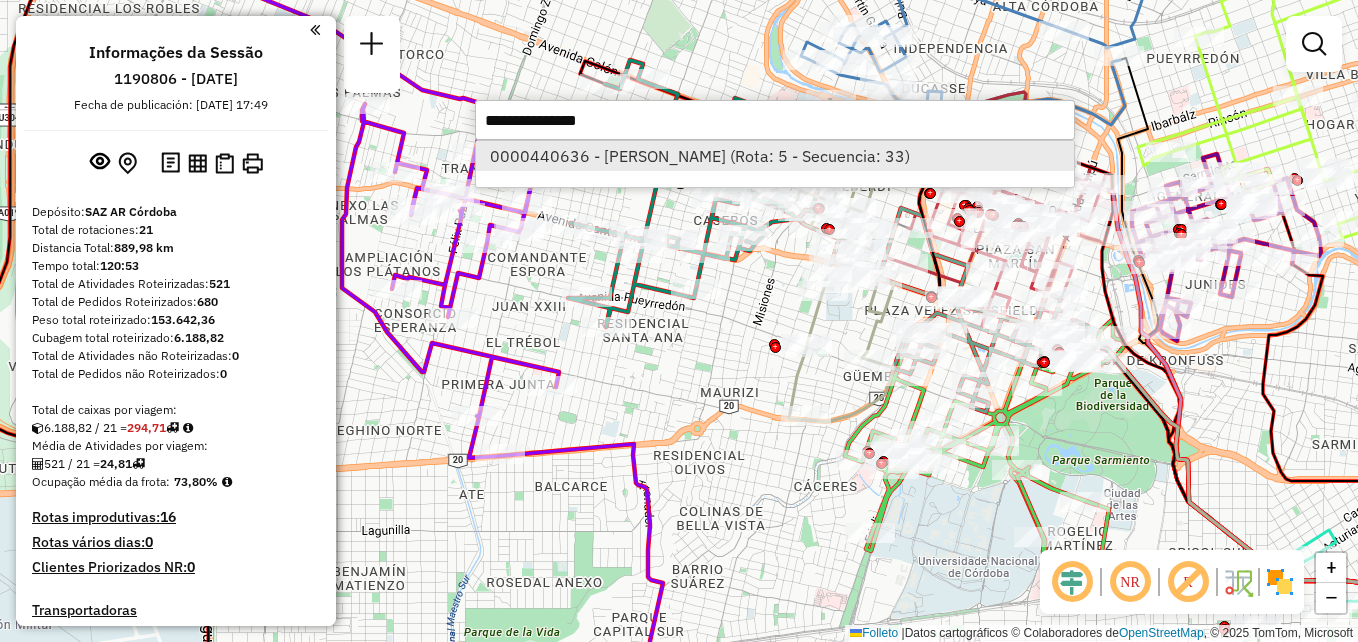 select on "**********" 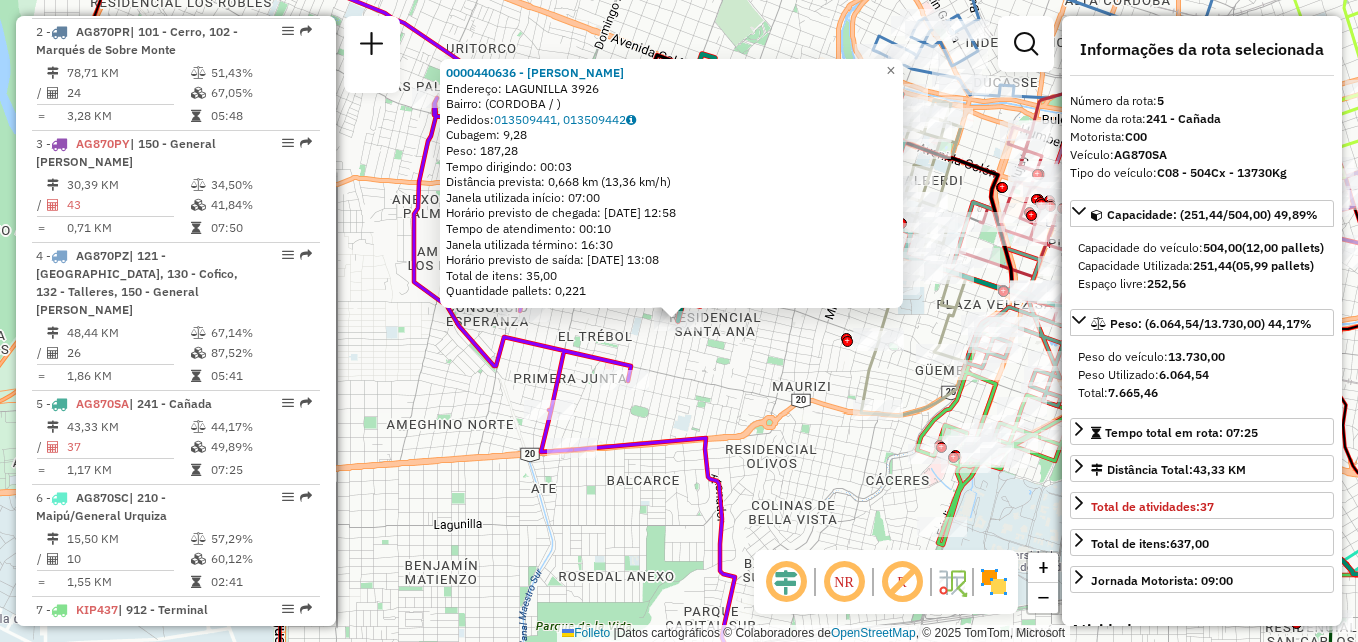 scroll, scrollTop: 1135, scrollLeft: 0, axis: vertical 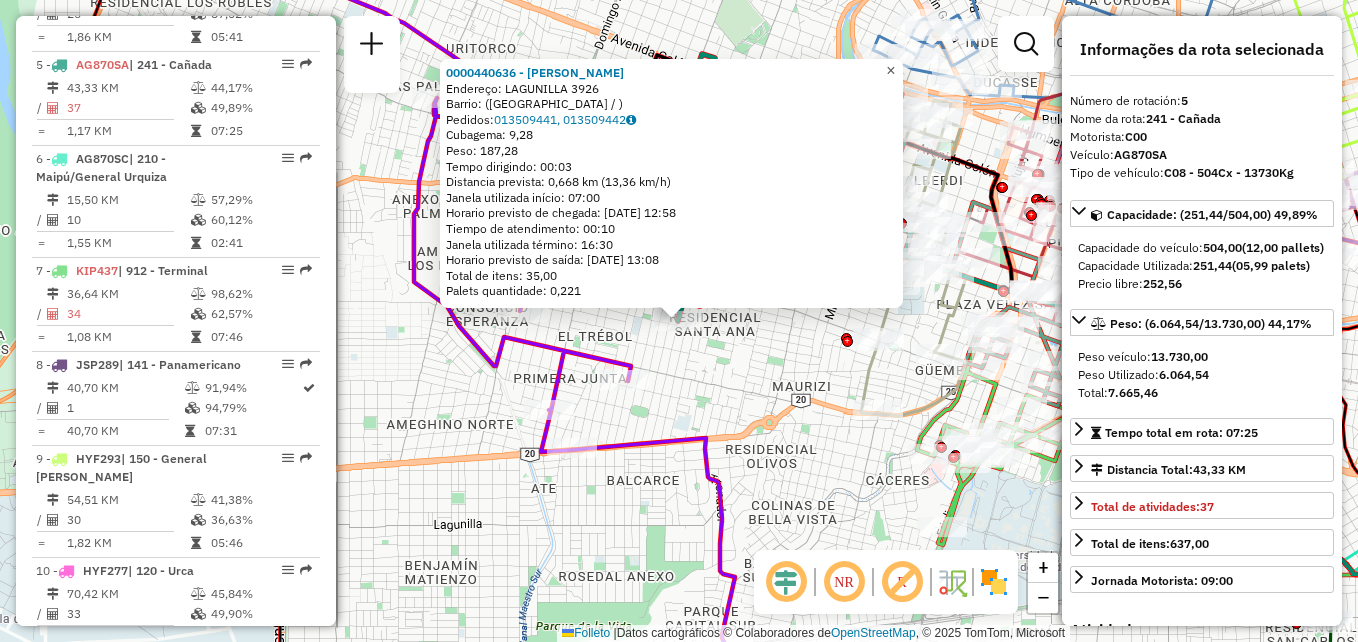 click on "×" 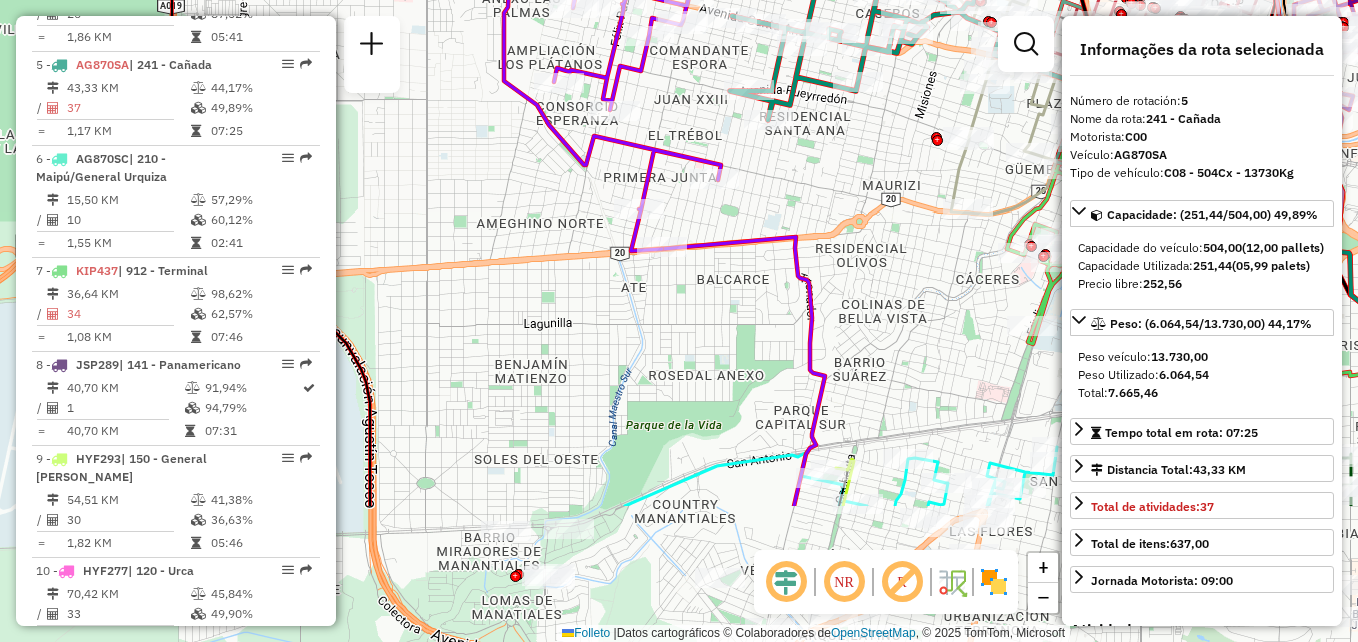 drag, startPoint x: 683, startPoint y: 361, endPoint x: 775, endPoint y: 168, distance: 213.80598 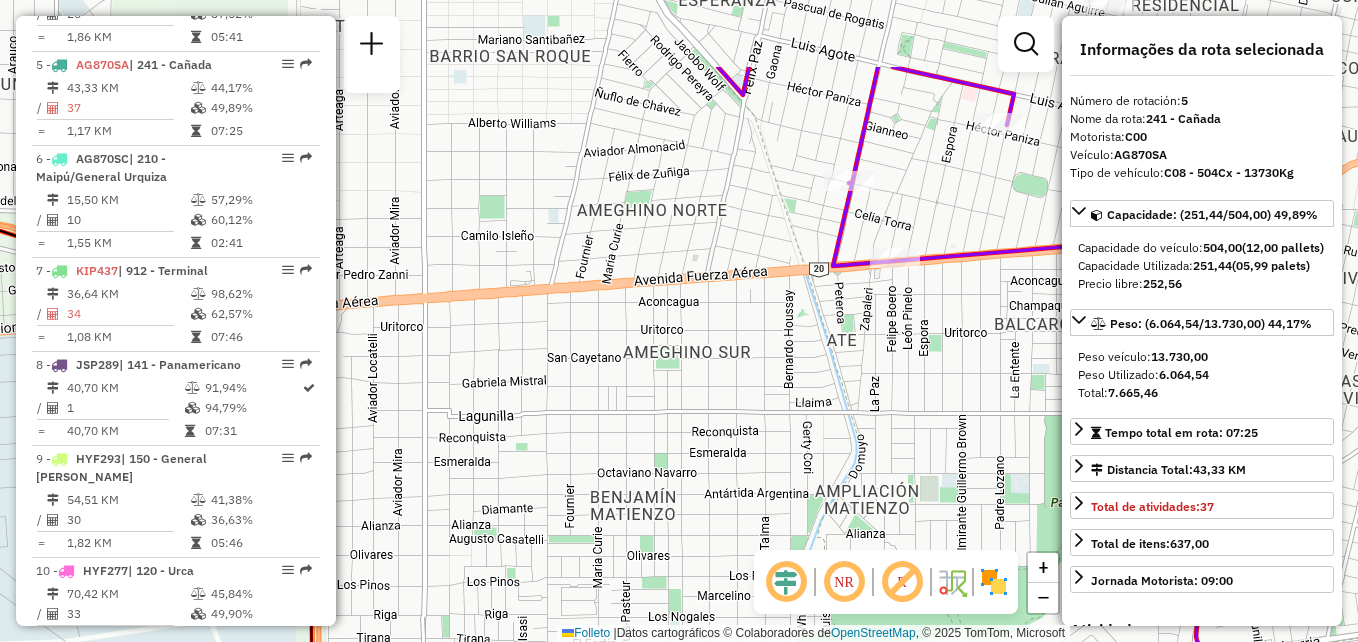 drag, startPoint x: 646, startPoint y: 396, endPoint x: 722, endPoint y: 498, distance: 127.20063 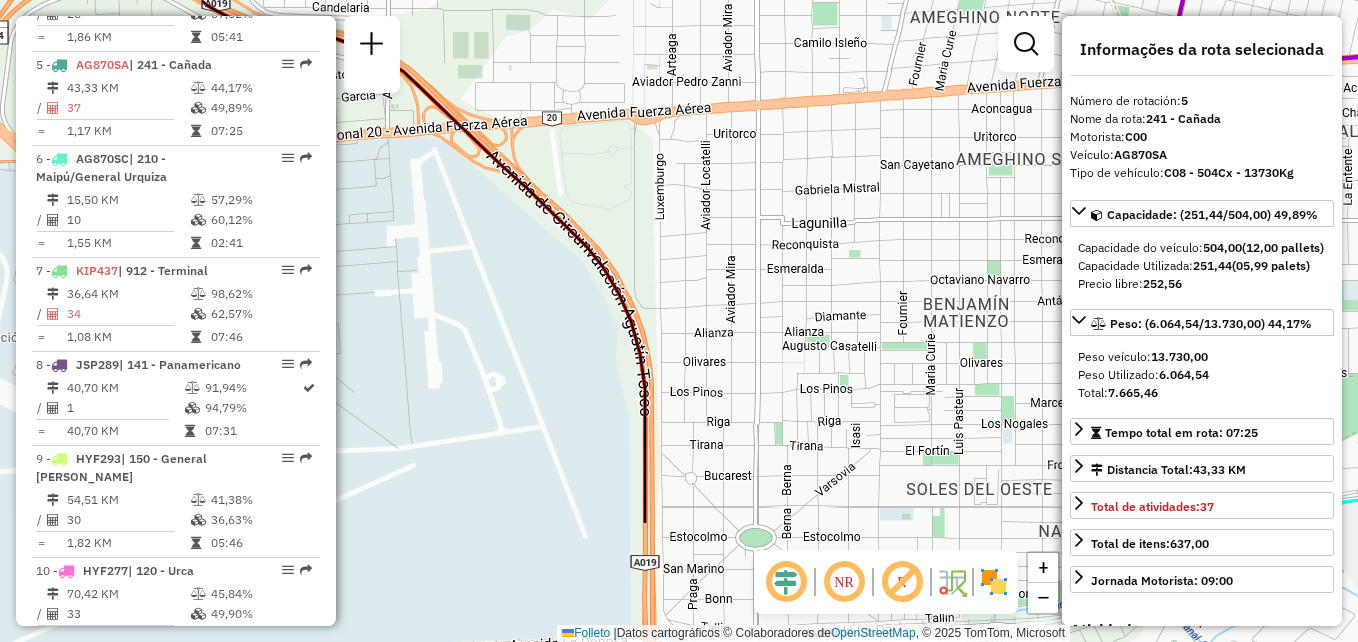 drag, startPoint x: 591, startPoint y: 451, endPoint x: 930, endPoint y: 256, distance: 391.0831 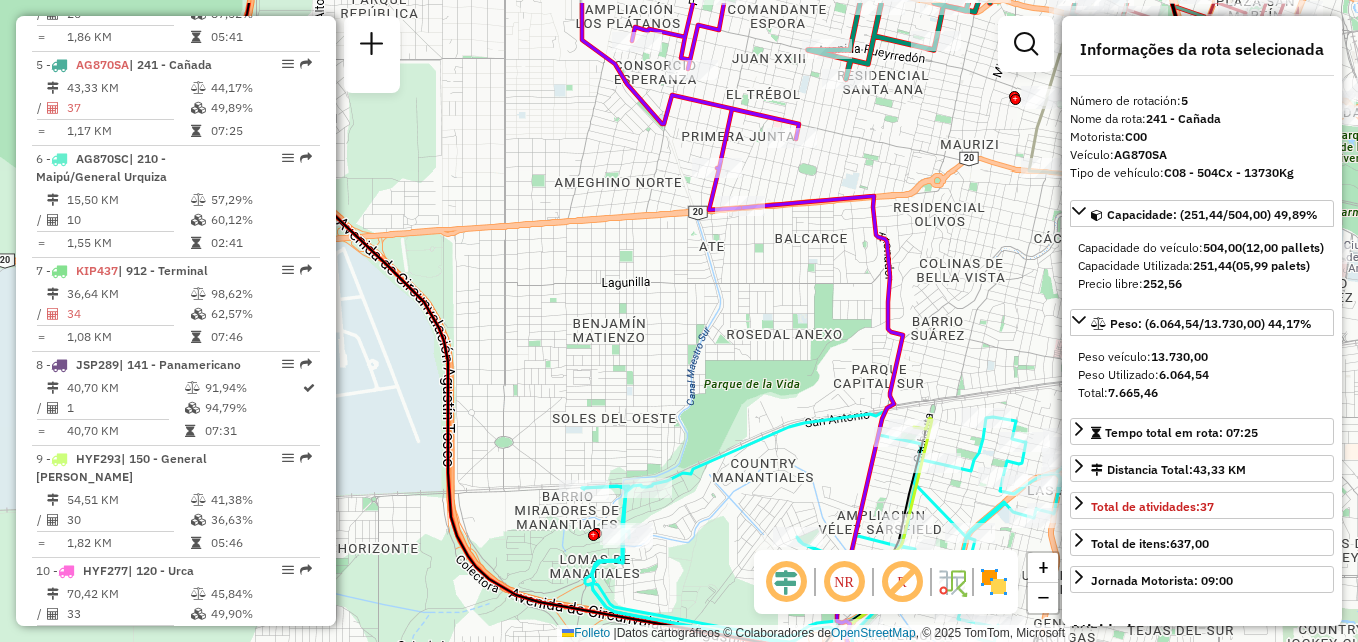 drag, startPoint x: 886, startPoint y: 315, endPoint x: 691, endPoint y: 382, distance: 206.18924 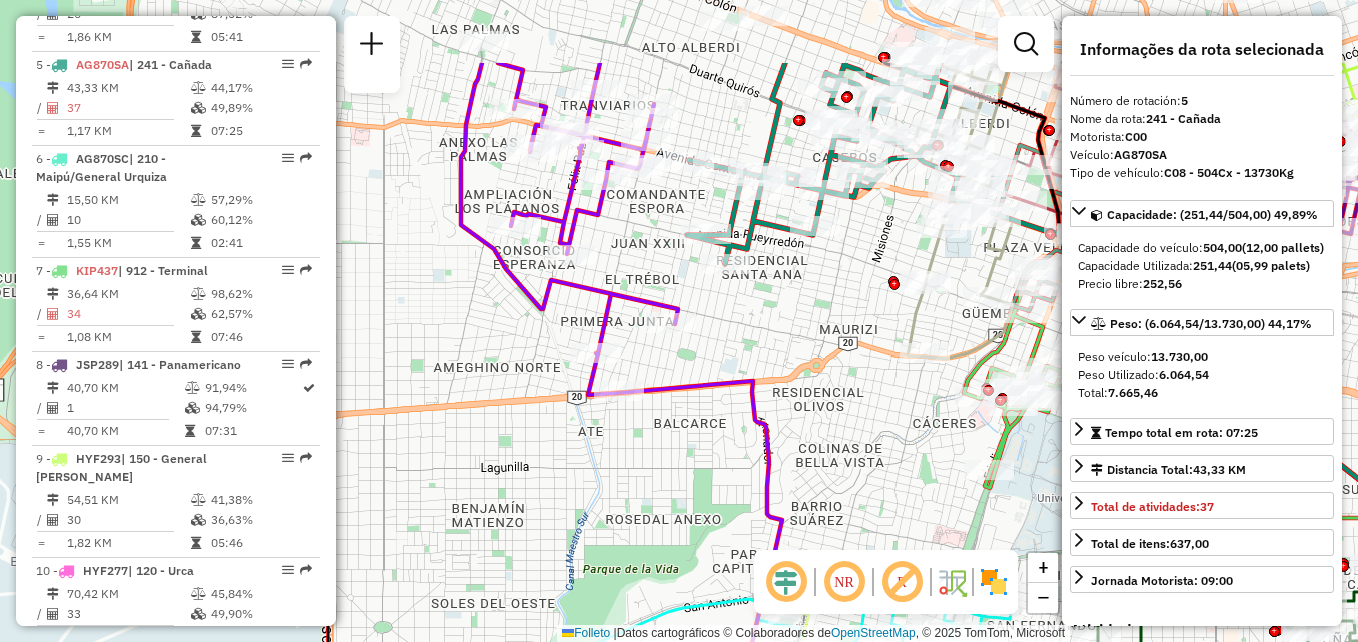 drag, startPoint x: 659, startPoint y: 456, endPoint x: 667, endPoint y: 535, distance: 79.40403 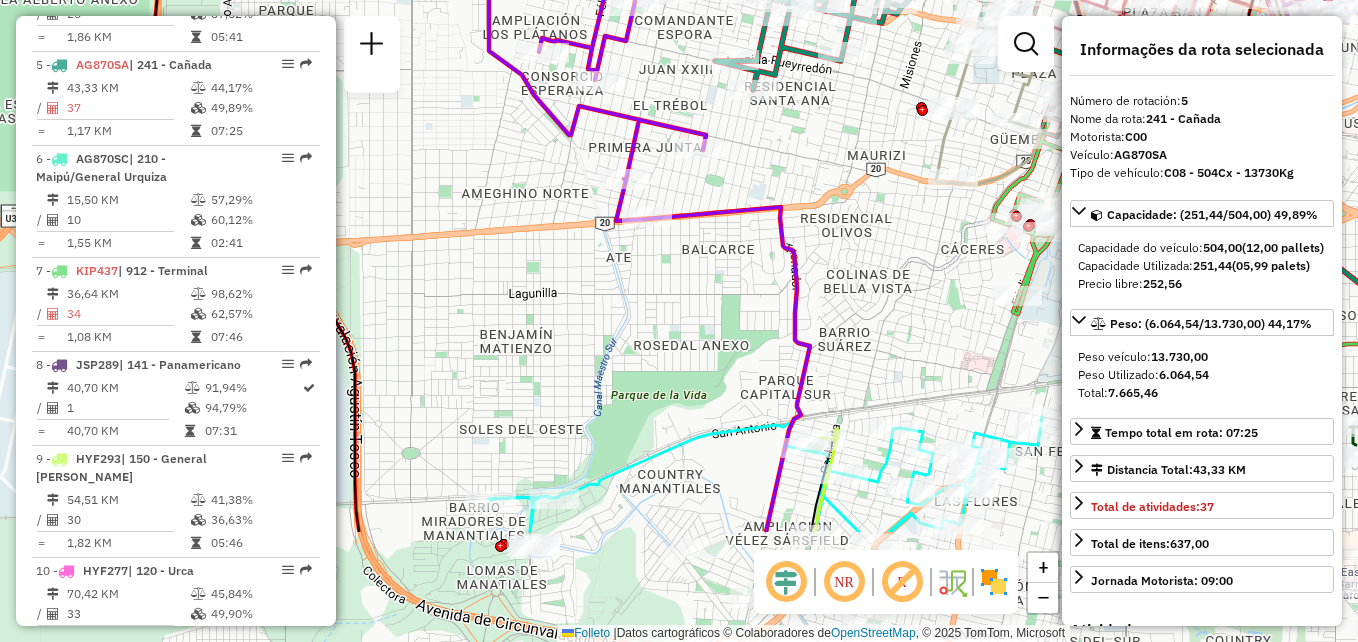 drag, startPoint x: 780, startPoint y: 333, endPoint x: 805, endPoint y: 159, distance: 175.7868 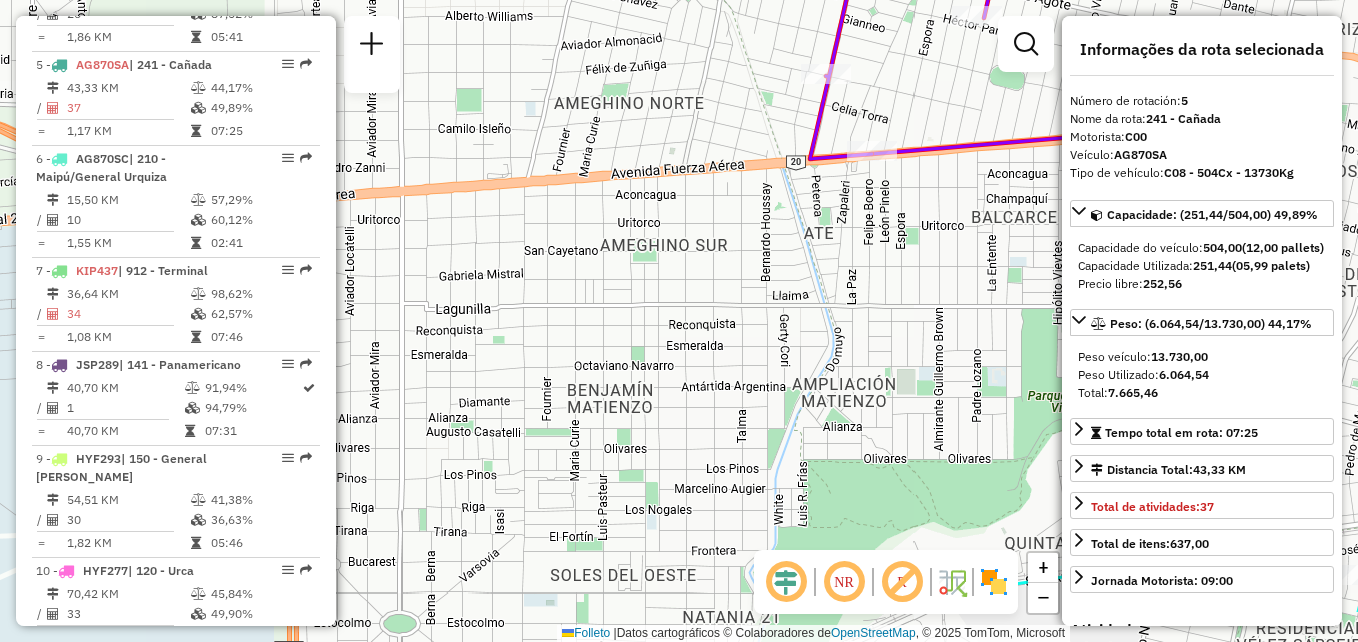 drag, startPoint x: 784, startPoint y: 307, endPoint x: 970, endPoint y: 213, distance: 208.40346 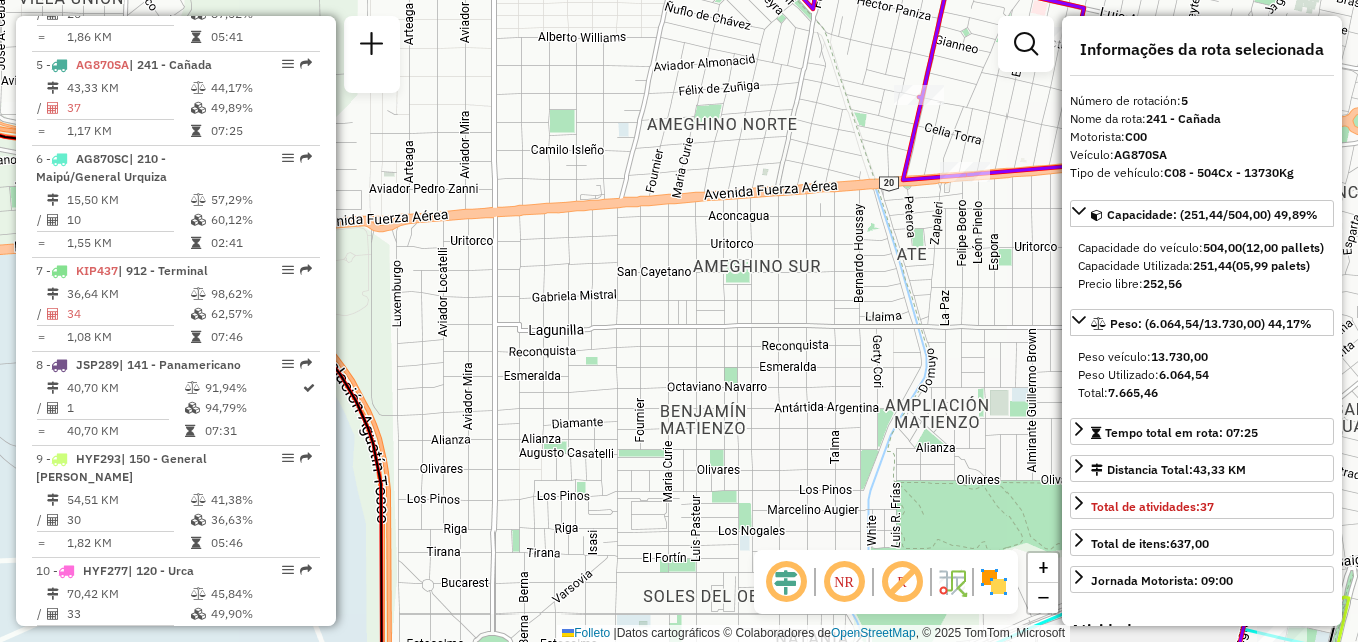 drag, startPoint x: 739, startPoint y: 434, endPoint x: 839, endPoint y: 492, distance: 115.60277 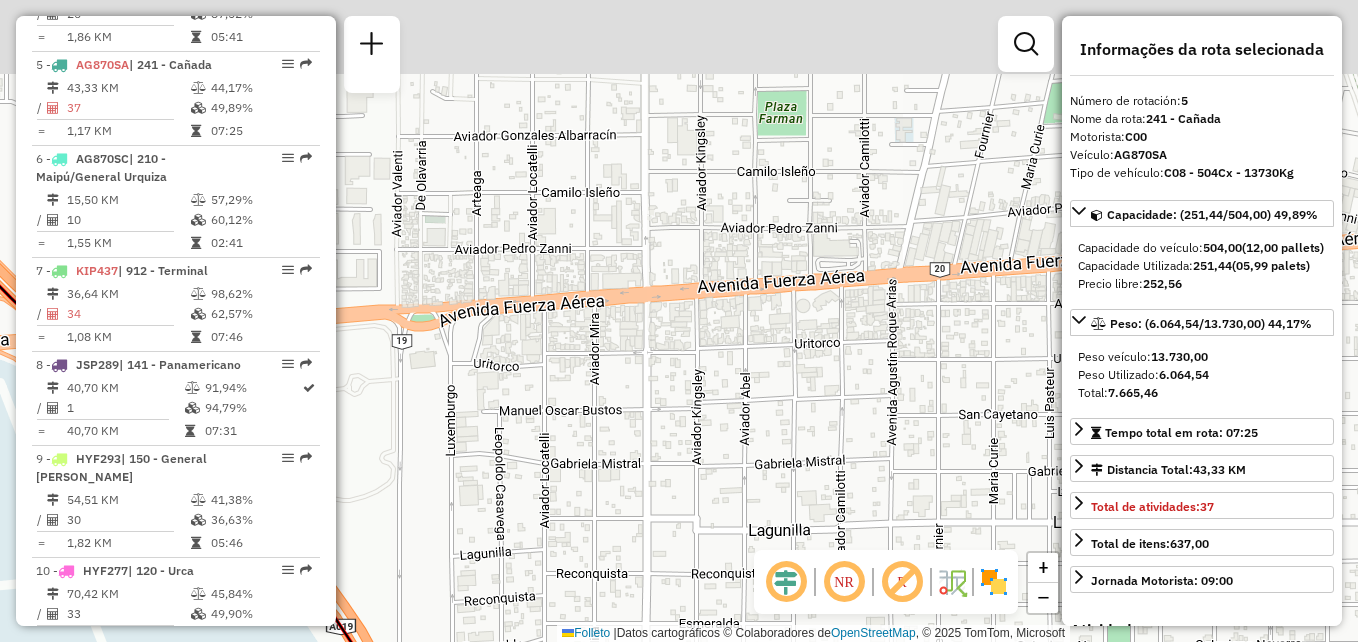drag, startPoint x: 677, startPoint y: 407, endPoint x: 732, endPoint y: 522, distance: 127.47549 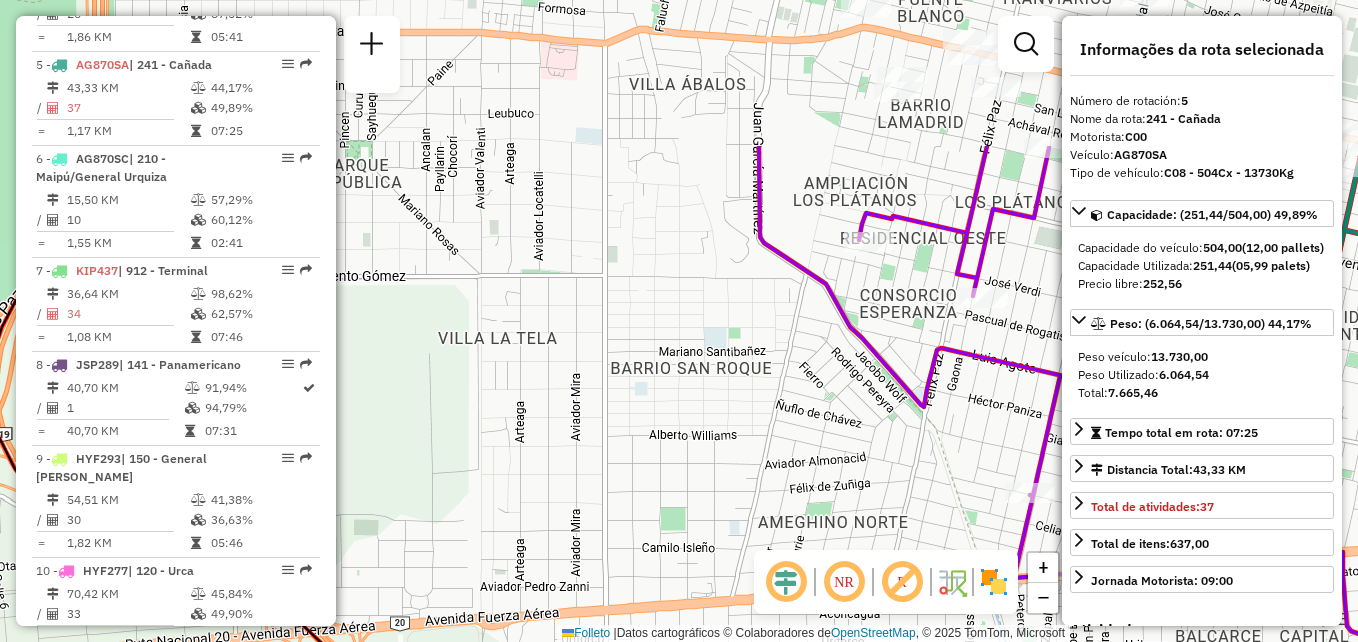 drag, startPoint x: 626, startPoint y: 317, endPoint x: 617, endPoint y: 361, distance: 44.911022 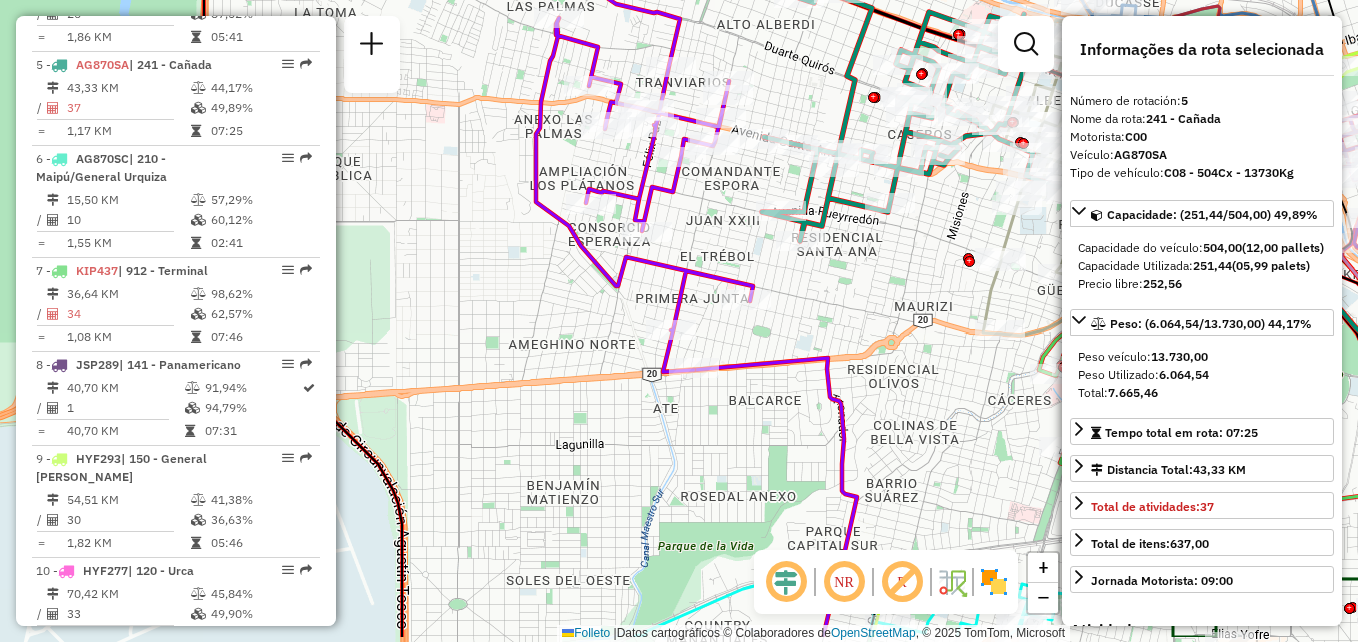 drag, startPoint x: 463, startPoint y: 223, endPoint x: 436, endPoint y: 184, distance: 47.434166 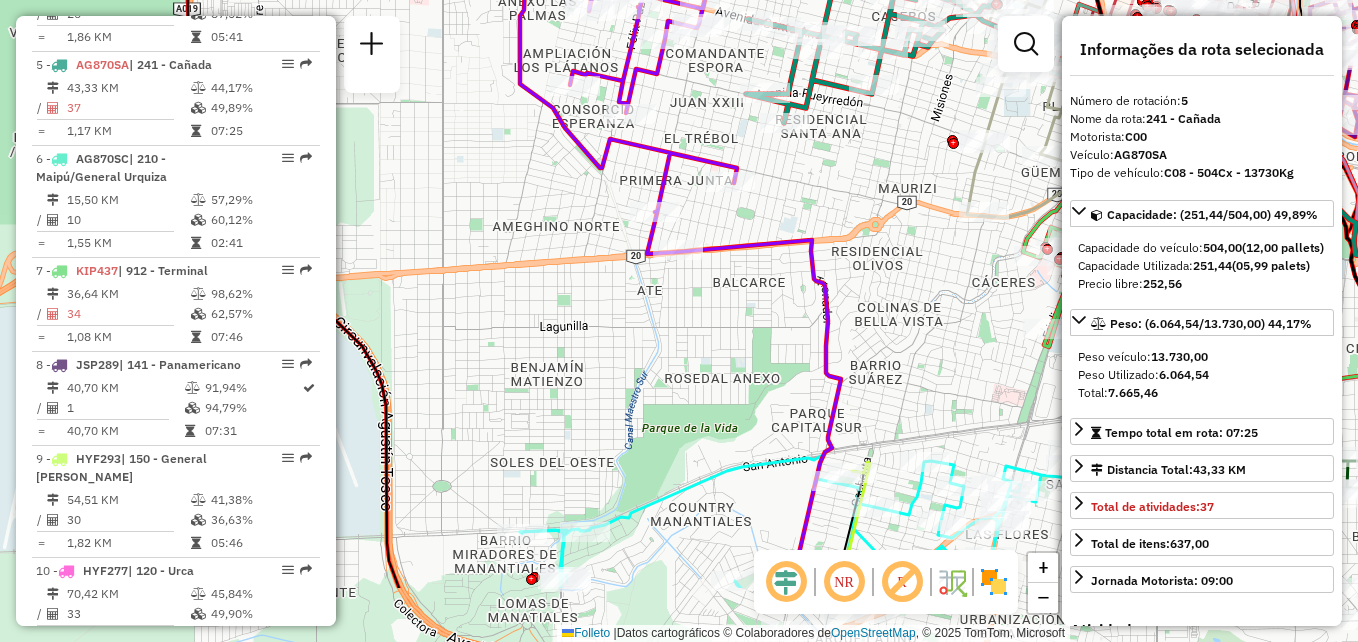 drag, startPoint x: 458, startPoint y: 252, endPoint x: 441, endPoint y: 135, distance: 118.22859 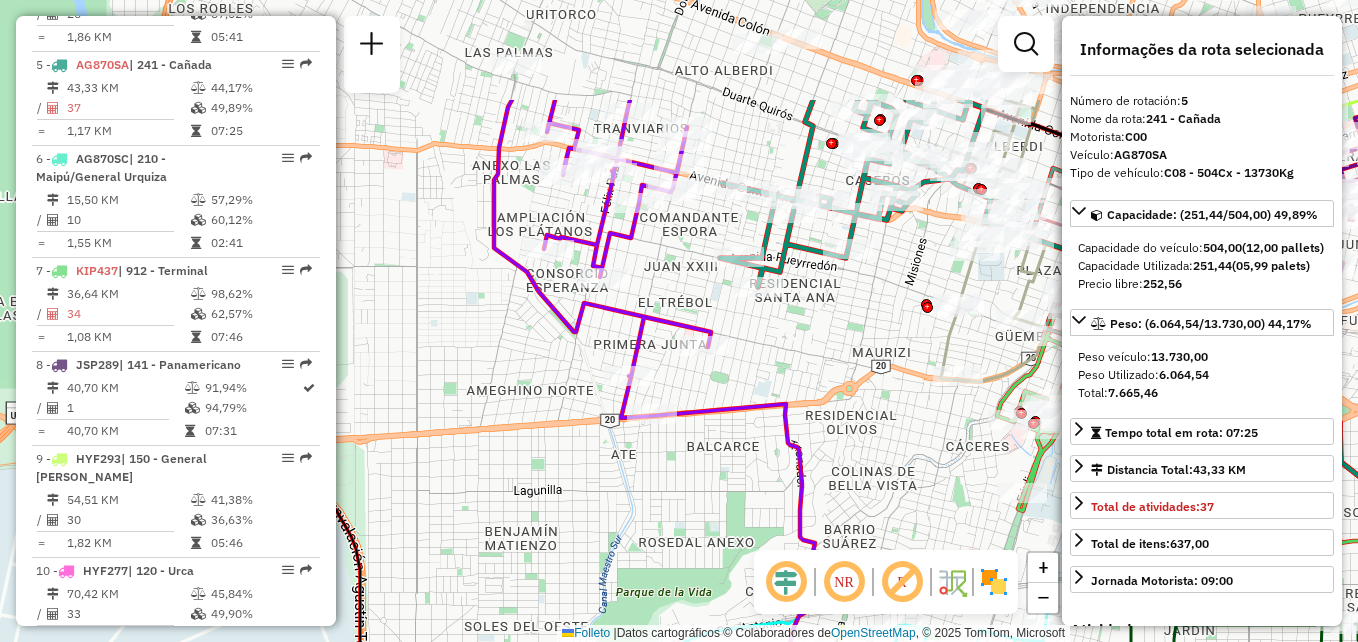 drag, startPoint x: 456, startPoint y: 182, endPoint x: 436, endPoint y: 298, distance: 117.71151 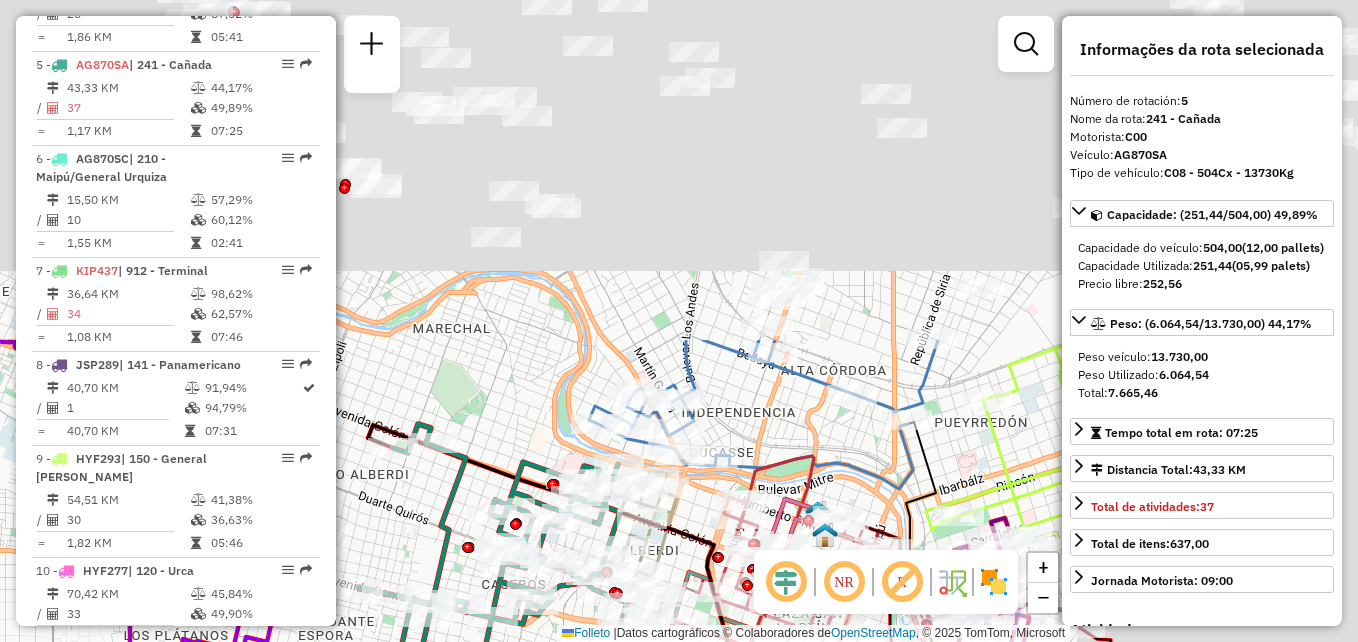 drag, startPoint x: 883, startPoint y: 244, endPoint x: 459, endPoint y: 693, distance: 617.5573 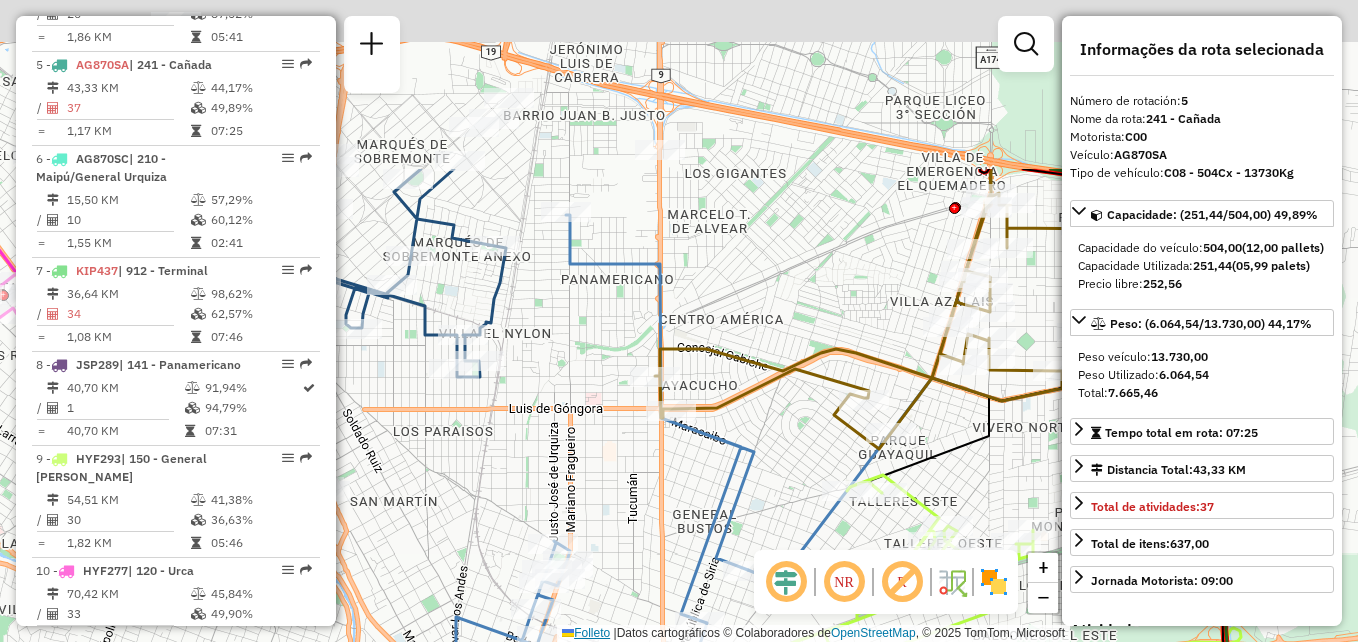 drag, startPoint x: 735, startPoint y: 393, endPoint x: 571, endPoint y: 626, distance: 284.9298 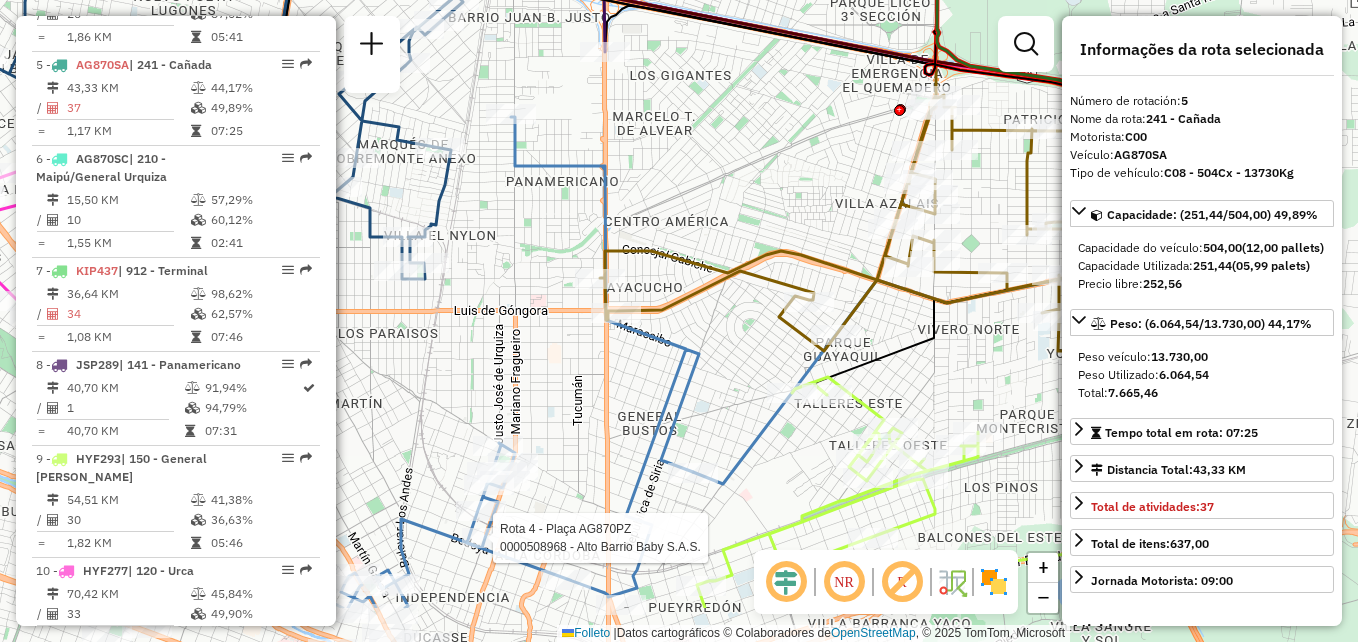 drag, startPoint x: 710, startPoint y: 492, endPoint x: 665, endPoint y: 379, distance: 121.630585 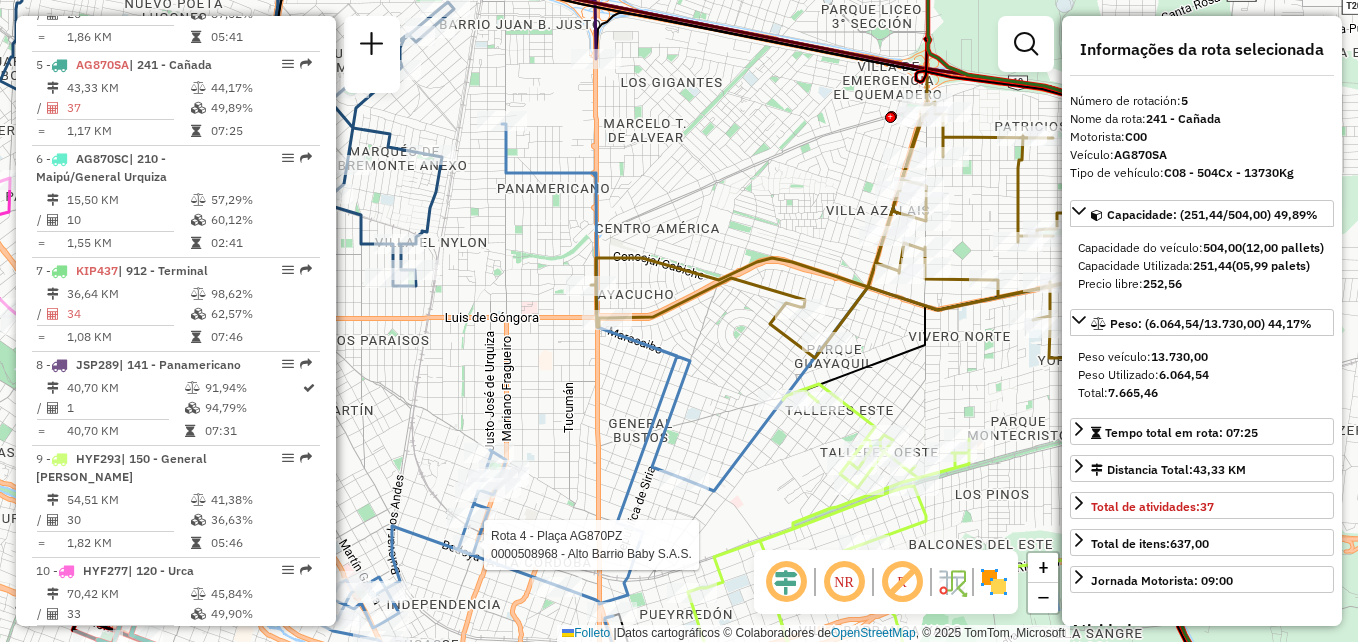 drag, startPoint x: 806, startPoint y: 210, endPoint x: 796, endPoint y: 174, distance: 37.363083 